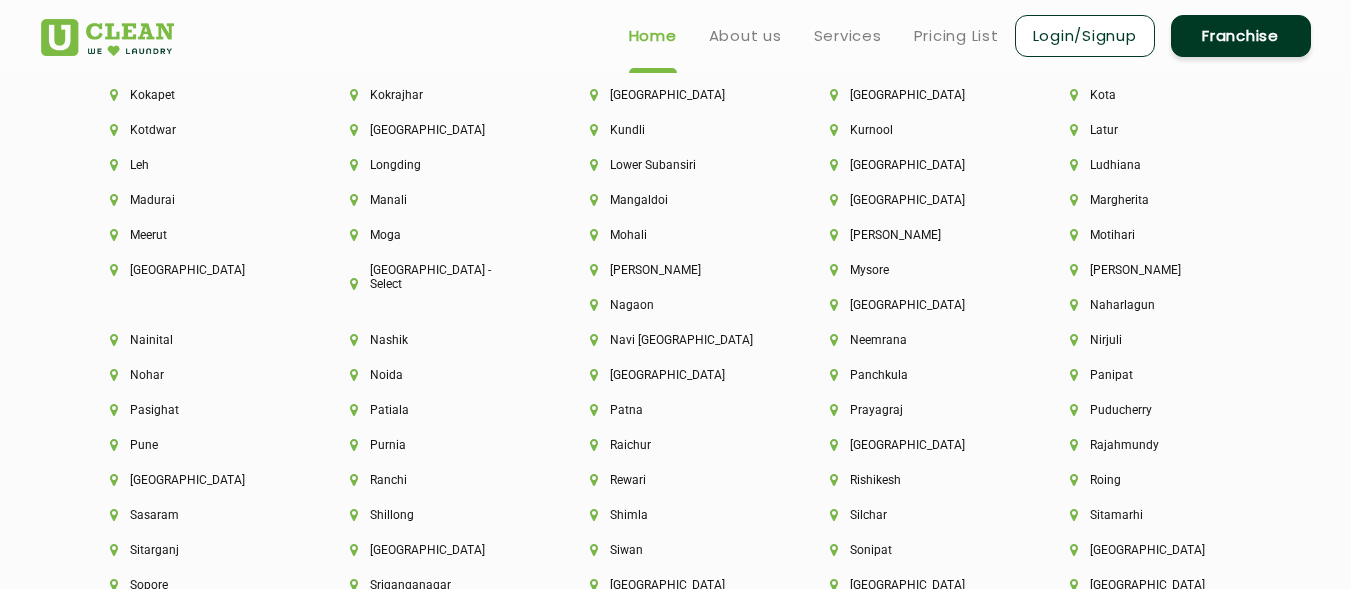 scroll, scrollTop: 4994, scrollLeft: 0, axis: vertical 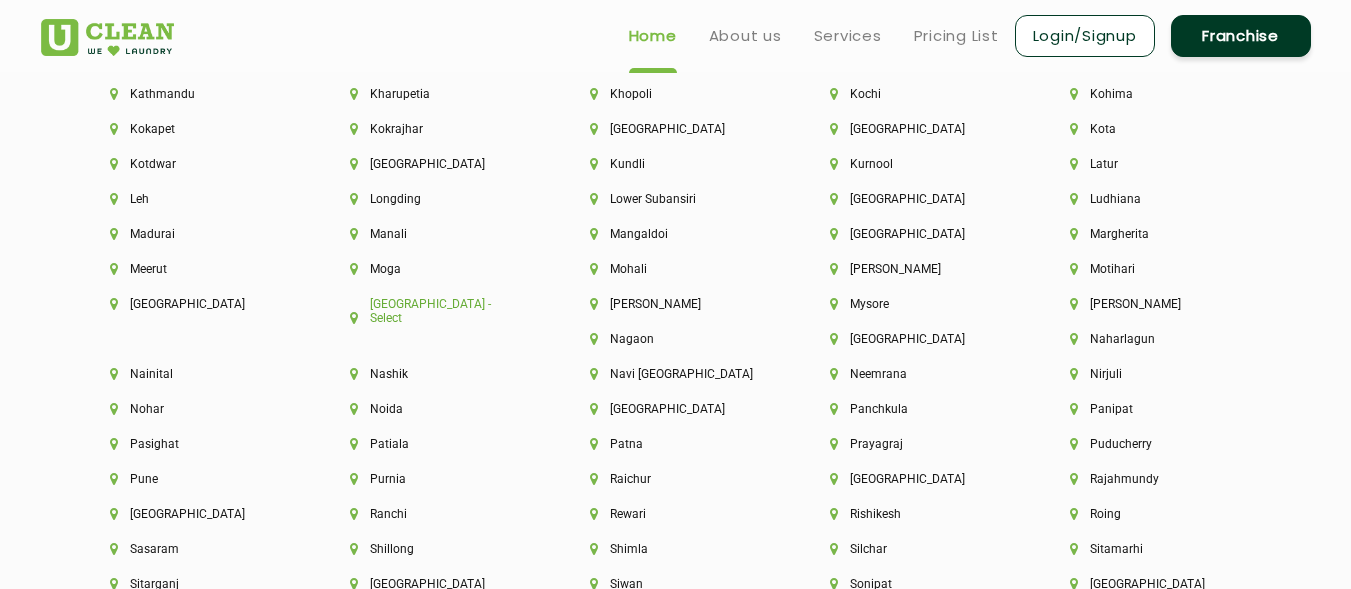 click on "[GEOGRAPHIC_DATA] - Select" 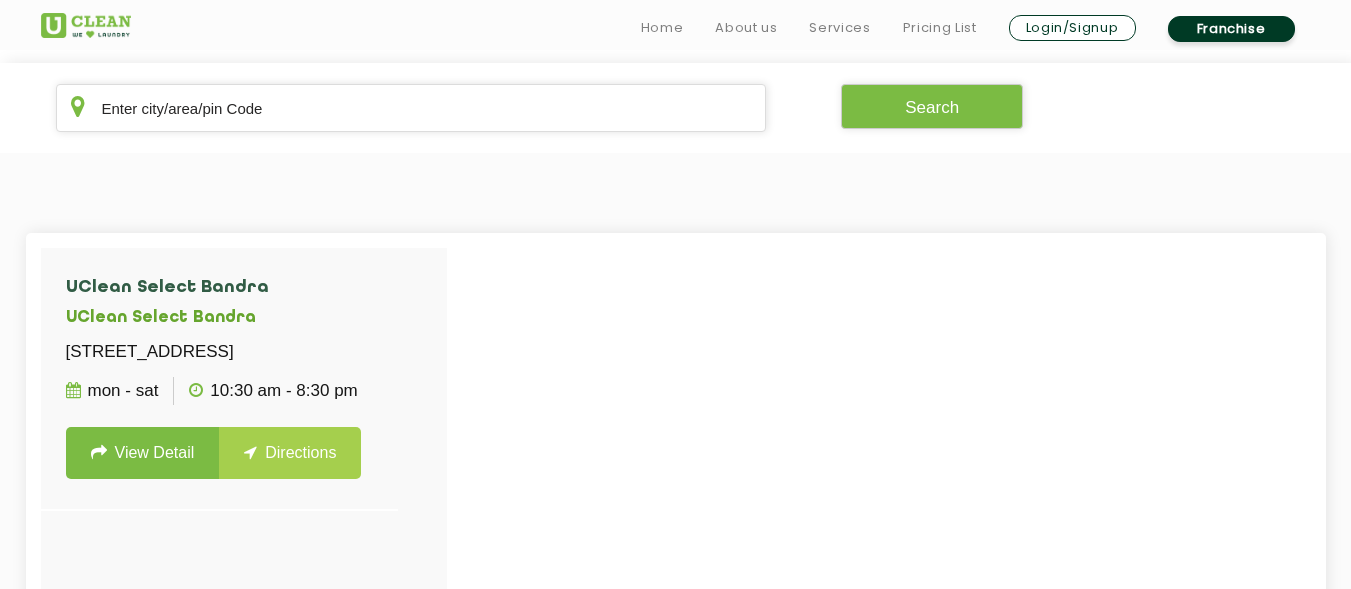 scroll, scrollTop: 400, scrollLeft: 0, axis: vertical 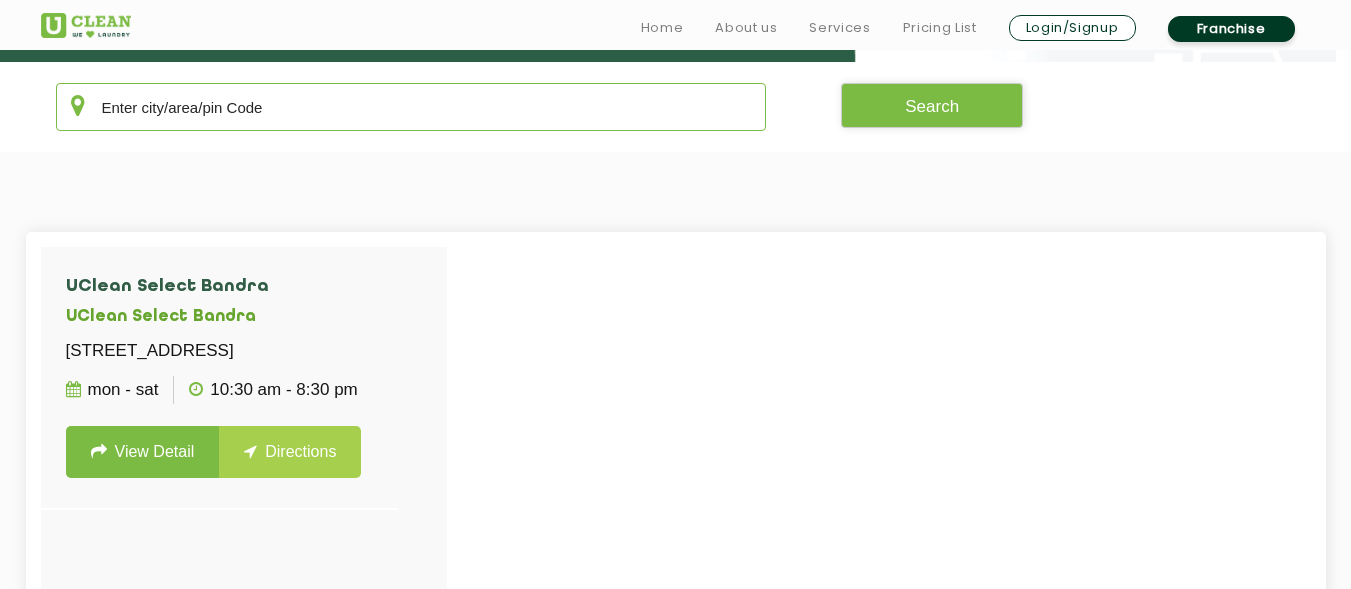 click at bounding box center [411, 107] 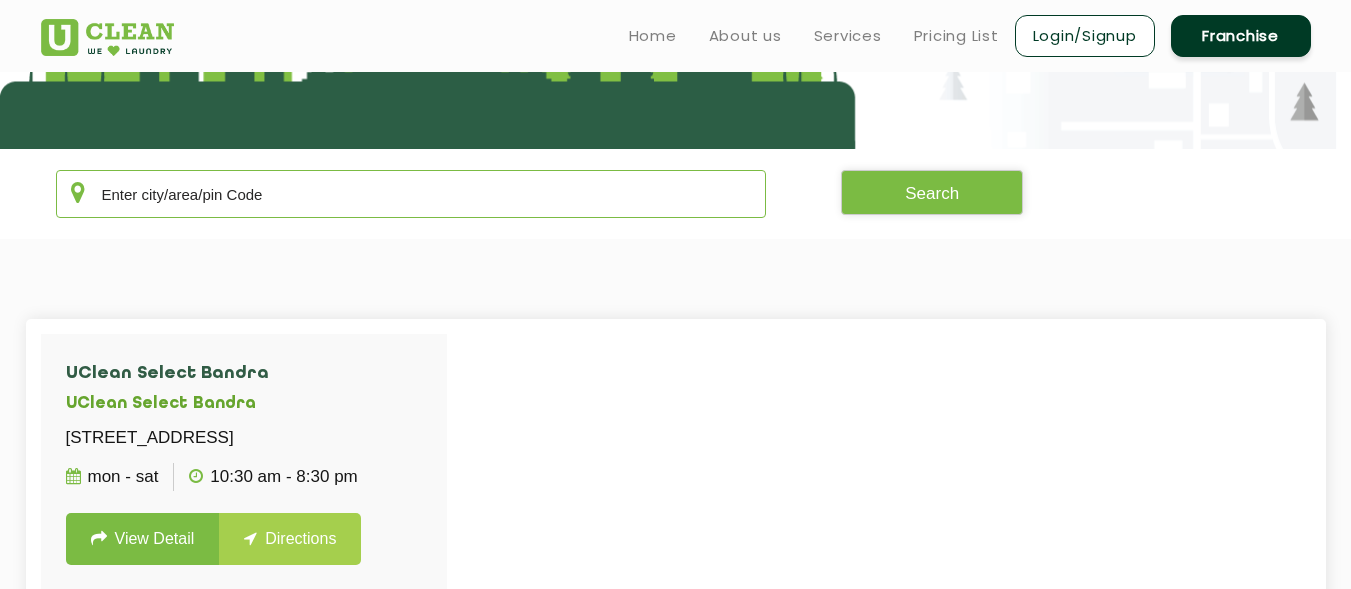 scroll, scrollTop: 291, scrollLeft: 0, axis: vertical 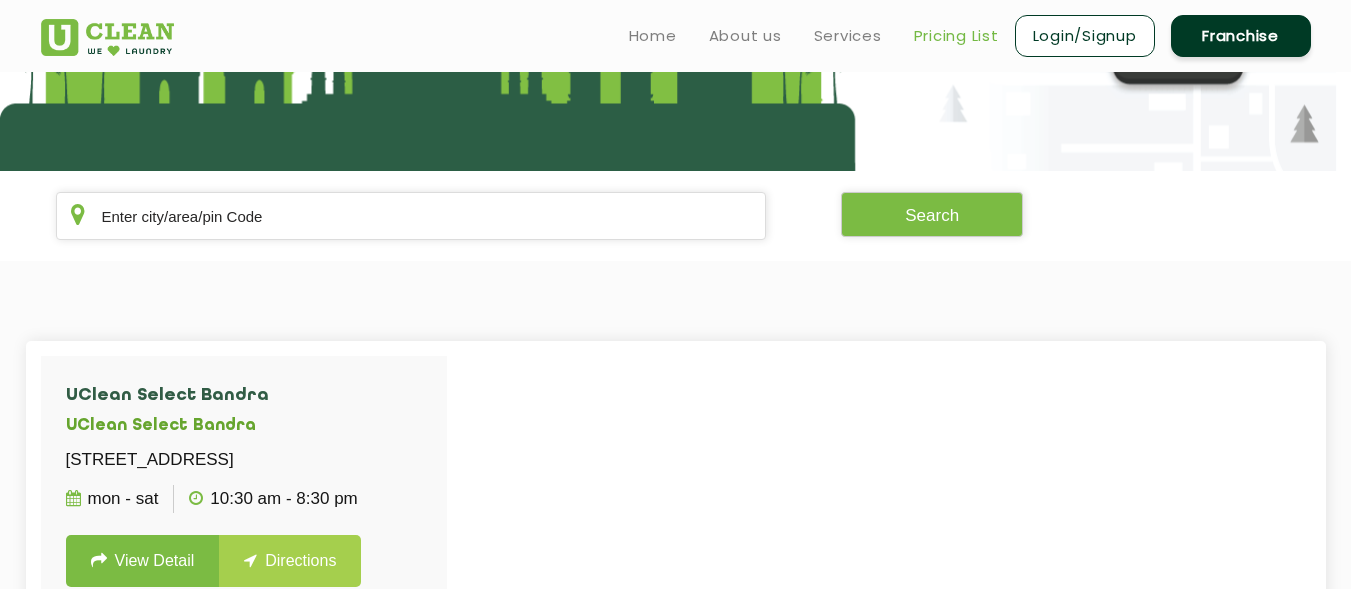 click on "Pricing List" at bounding box center (956, 36) 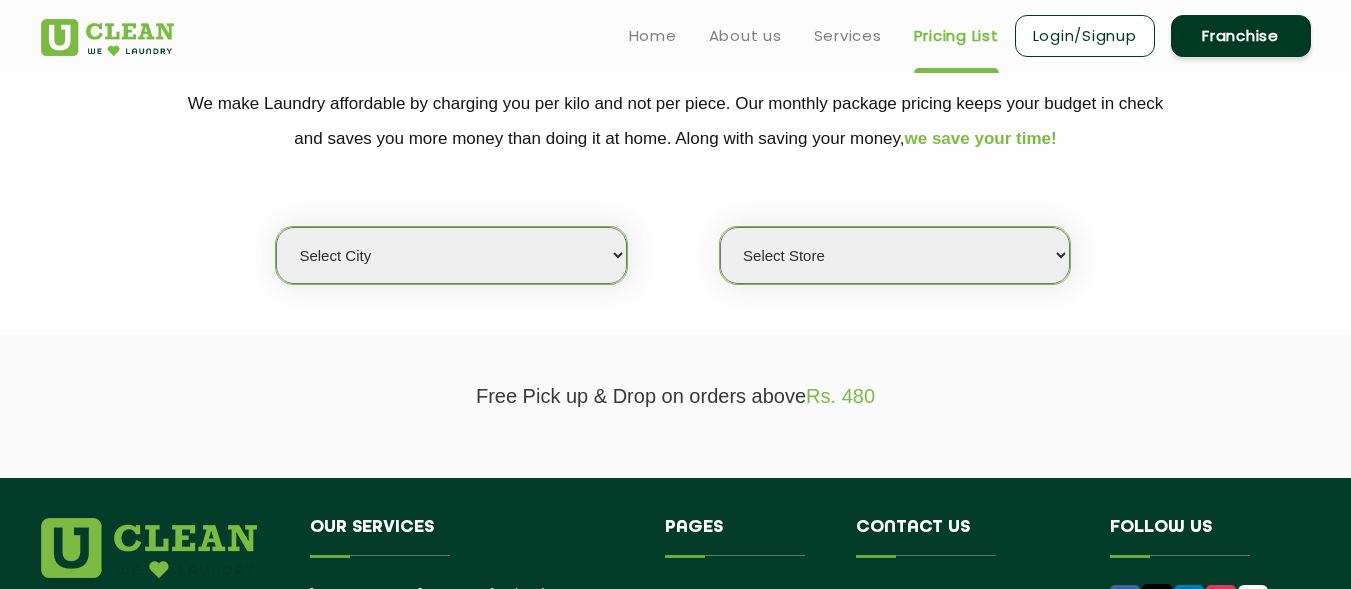scroll, scrollTop: 400, scrollLeft: 0, axis: vertical 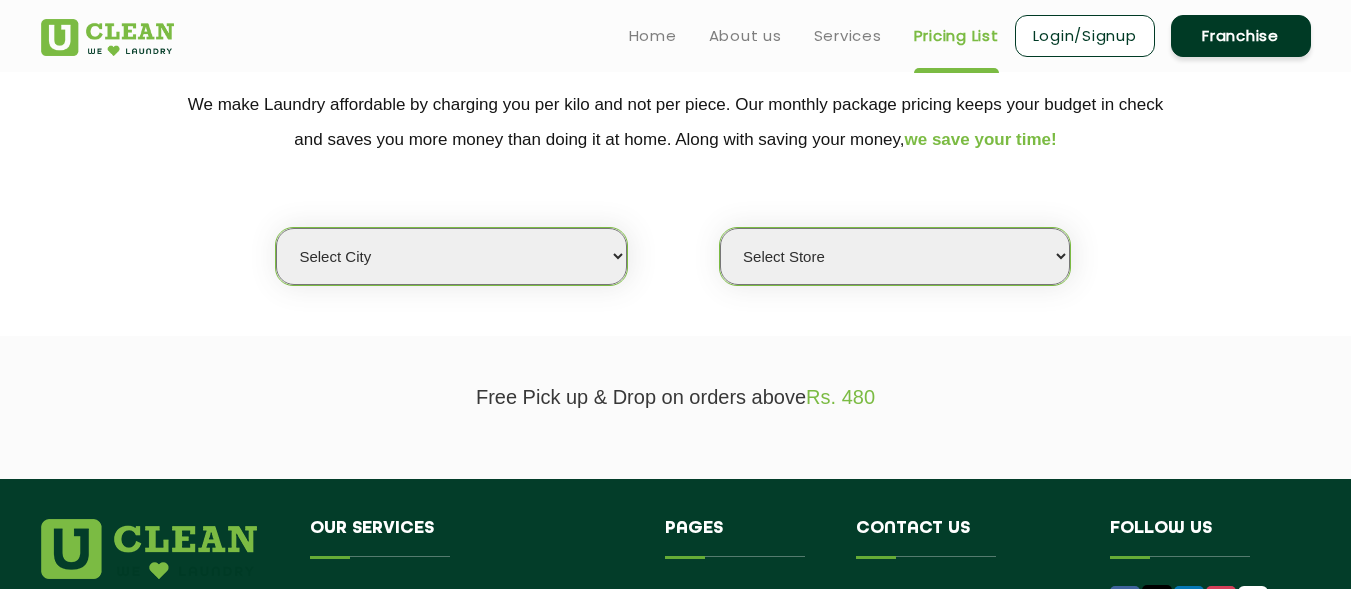 click on "Select city [GEOGRAPHIC_DATA] [GEOGRAPHIC_DATA] [GEOGRAPHIC_DATA] [GEOGRAPHIC_DATA] [GEOGRAPHIC_DATA] [GEOGRAPHIC_DATA] [GEOGRAPHIC_DATA] - [GEOGRAPHIC_DATA] Select [GEOGRAPHIC_DATA] [GEOGRAPHIC_DATA] [GEOGRAPHIC_DATA] [GEOGRAPHIC_DATA] [GEOGRAPHIC_DATA] [GEOGRAPHIC_DATA] [GEOGRAPHIC_DATA] [GEOGRAPHIC_DATA] [GEOGRAPHIC_DATA] [GEOGRAPHIC_DATA] [GEOGRAPHIC_DATA] [GEOGRAPHIC_DATA] [GEOGRAPHIC_DATA] [GEOGRAPHIC_DATA] [GEOGRAPHIC_DATA] [GEOGRAPHIC_DATA] [GEOGRAPHIC_DATA] [GEOGRAPHIC_DATA] [GEOGRAPHIC_DATA] [GEOGRAPHIC_DATA] [GEOGRAPHIC_DATA] [GEOGRAPHIC_DATA] [GEOGRAPHIC_DATA] [GEOGRAPHIC_DATA] [GEOGRAPHIC_DATA] [GEOGRAPHIC_DATA] [GEOGRAPHIC_DATA] [GEOGRAPHIC_DATA] [GEOGRAPHIC_DATA] [GEOGRAPHIC_DATA] [GEOGRAPHIC_DATA] [GEOGRAPHIC_DATA] [GEOGRAPHIC_DATA] [GEOGRAPHIC_DATA] [GEOGRAPHIC_DATA] [GEOGRAPHIC_DATA] [GEOGRAPHIC_DATA] [GEOGRAPHIC_DATA] [GEOGRAPHIC_DATA] [GEOGRAPHIC_DATA] [GEOGRAPHIC_DATA] [GEOGRAPHIC_DATA] [GEOGRAPHIC_DATA] [GEOGRAPHIC_DATA] [GEOGRAPHIC_DATA] [GEOGRAPHIC_DATA] [GEOGRAPHIC_DATA] [GEOGRAPHIC_DATA] [GEOGRAPHIC_DATA] [GEOGRAPHIC_DATA] [GEOGRAPHIC_DATA] [GEOGRAPHIC_DATA] [GEOGRAPHIC_DATA] [GEOGRAPHIC_DATA] [GEOGRAPHIC_DATA] [GEOGRAPHIC_DATA] [GEOGRAPHIC_DATA] [GEOGRAPHIC_DATA] [GEOGRAPHIC_DATA] [GEOGRAPHIC_DATA] [GEOGRAPHIC_DATA] [GEOGRAPHIC_DATA] [GEOGRAPHIC_DATA] [GEOGRAPHIC_DATA] [GEOGRAPHIC_DATA] [GEOGRAPHIC_DATA] [GEOGRAPHIC_DATA] [GEOGRAPHIC_DATA] [GEOGRAPHIC_DATA] [GEOGRAPHIC_DATA] [GEOGRAPHIC_DATA] [GEOGRAPHIC_DATA] [GEOGRAPHIC_DATA] [GEOGRAPHIC_DATA] [GEOGRAPHIC_DATA] [GEOGRAPHIC_DATA] [GEOGRAPHIC_DATA] [GEOGRAPHIC_DATA] - Select [GEOGRAPHIC_DATA] [GEOGRAPHIC_DATA] [GEOGRAPHIC_DATA] [GEOGRAPHIC_DATA] [GEOGRAPHIC_DATA] [GEOGRAPHIC_DATA] [GEOGRAPHIC_DATA] [GEOGRAPHIC_DATA] [GEOGRAPHIC_DATA] [GEOGRAPHIC_DATA] [GEOGRAPHIC_DATA] [GEOGRAPHIC_DATA] [GEOGRAPHIC_DATA] [GEOGRAPHIC_DATA] [GEOGRAPHIC_DATA] [GEOGRAPHIC_DATA] [GEOGRAPHIC_DATA] [GEOGRAPHIC_DATA] [GEOGRAPHIC_DATA] [GEOGRAPHIC_DATA] [GEOGRAPHIC_DATA] [GEOGRAPHIC_DATA] [GEOGRAPHIC_DATA] [GEOGRAPHIC_DATA] [GEOGRAPHIC_DATA] [GEOGRAPHIC_DATA] [GEOGRAPHIC_DATA] [GEOGRAPHIC_DATA] [GEOGRAPHIC_DATA] [GEOGRAPHIC_DATA] [GEOGRAPHIC_DATA] [GEOGRAPHIC_DATA]" at bounding box center [451, 256] 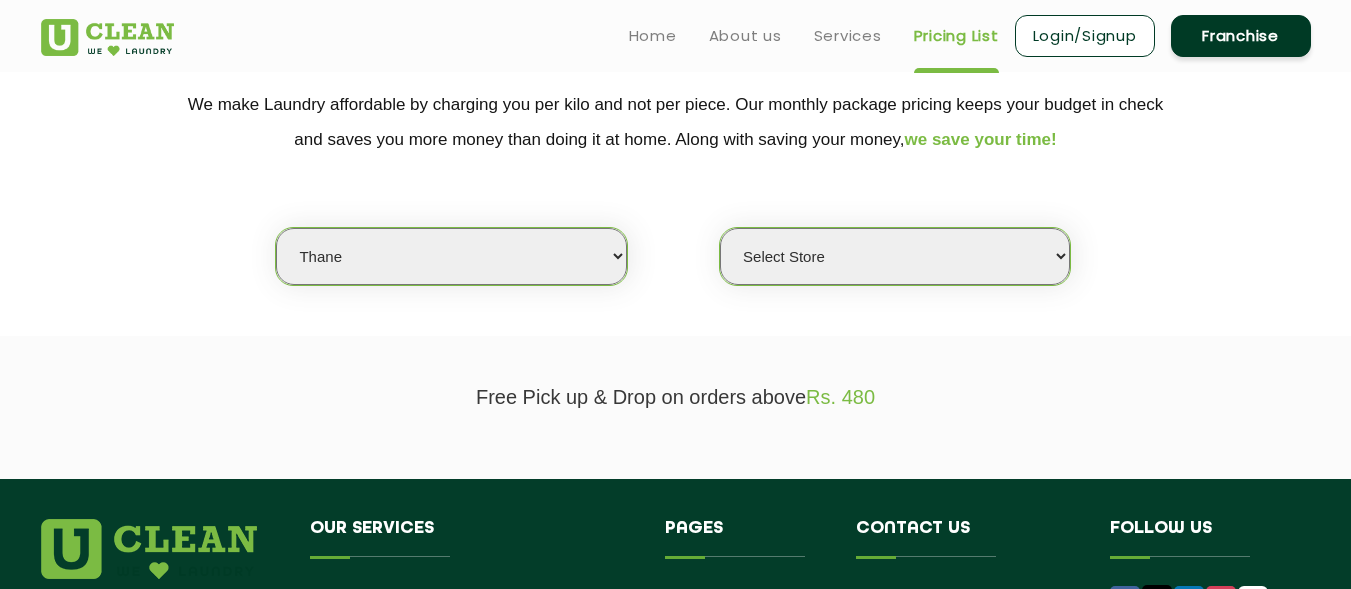 click on "Select city [GEOGRAPHIC_DATA] [GEOGRAPHIC_DATA] [GEOGRAPHIC_DATA] [GEOGRAPHIC_DATA] [GEOGRAPHIC_DATA] [GEOGRAPHIC_DATA] [GEOGRAPHIC_DATA] - [GEOGRAPHIC_DATA] Select [GEOGRAPHIC_DATA] [GEOGRAPHIC_DATA] [GEOGRAPHIC_DATA] [GEOGRAPHIC_DATA] [GEOGRAPHIC_DATA] [GEOGRAPHIC_DATA] [GEOGRAPHIC_DATA] [GEOGRAPHIC_DATA] [GEOGRAPHIC_DATA] [GEOGRAPHIC_DATA] [GEOGRAPHIC_DATA] [GEOGRAPHIC_DATA] [GEOGRAPHIC_DATA] [GEOGRAPHIC_DATA] [GEOGRAPHIC_DATA] [GEOGRAPHIC_DATA] [GEOGRAPHIC_DATA] [GEOGRAPHIC_DATA] [GEOGRAPHIC_DATA] [GEOGRAPHIC_DATA] [GEOGRAPHIC_DATA] [GEOGRAPHIC_DATA] [GEOGRAPHIC_DATA] [GEOGRAPHIC_DATA] [GEOGRAPHIC_DATA] [GEOGRAPHIC_DATA] [GEOGRAPHIC_DATA] [GEOGRAPHIC_DATA] [GEOGRAPHIC_DATA] [GEOGRAPHIC_DATA] [GEOGRAPHIC_DATA] [GEOGRAPHIC_DATA] [GEOGRAPHIC_DATA] [GEOGRAPHIC_DATA] [GEOGRAPHIC_DATA] [GEOGRAPHIC_DATA] [GEOGRAPHIC_DATA] [GEOGRAPHIC_DATA] [GEOGRAPHIC_DATA] [GEOGRAPHIC_DATA] [GEOGRAPHIC_DATA] [GEOGRAPHIC_DATA] [GEOGRAPHIC_DATA] [GEOGRAPHIC_DATA] [GEOGRAPHIC_DATA] [GEOGRAPHIC_DATA] [GEOGRAPHIC_DATA] [GEOGRAPHIC_DATA] [GEOGRAPHIC_DATA] [GEOGRAPHIC_DATA] [GEOGRAPHIC_DATA] [GEOGRAPHIC_DATA] [GEOGRAPHIC_DATA] [GEOGRAPHIC_DATA] [GEOGRAPHIC_DATA] [GEOGRAPHIC_DATA] [GEOGRAPHIC_DATA] [GEOGRAPHIC_DATA] [GEOGRAPHIC_DATA] [GEOGRAPHIC_DATA] [GEOGRAPHIC_DATA] [GEOGRAPHIC_DATA] [GEOGRAPHIC_DATA] [GEOGRAPHIC_DATA] [GEOGRAPHIC_DATA] [GEOGRAPHIC_DATA] [GEOGRAPHIC_DATA] [GEOGRAPHIC_DATA] [GEOGRAPHIC_DATA] [GEOGRAPHIC_DATA] [GEOGRAPHIC_DATA] [GEOGRAPHIC_DATA] [GEOGRAPHIC_DATA] [GEOGRAPHIC_DATA] [GEOGRAPHIC_DATA] [GEOGRAPHIC_DATA] [GEOGRAPHIC_DATA] [GEOGRAPHIC_DATA] - Select [GEOGRAPHIC_DATA] [GEOGRAPHIC_DATA] [GEOGRAPHIC_DATA] [GEOGRAPHIC_DATA] [GEOGRAPHIC_DATA] [GEOGRAPHIC_DATA] [GEOGRAPHIC_DATA] [GEOGRAPHIC_DATA] [GEOGRAPHIC_DATA] [GEOGRAPHIC_DATA] [GEOGRAPHIC_DATA] [GEOGRAPHIC_DATA] [GEOGRAPHIC_DATA] [GEOGRAPHIC_DATA] [GEOGRAPHIC_DATA] [GEOGRAPHIC_DATA] [GEOGRAPHIC_DATA] [GEOGRAPHIC_DATA] [GEOGRAPHIC_DATA] [GEOGRAPHIC_DATA] [GEOGRAPHIC_DATA] [GEOGRAPHIC_DATA] [GEOGRAPHIC_DATA] [GEOGRAPHIC_DATA] [GEOGRAPHIC_DATA] [GEOGRAPHIC_DATA] [GEOGRAPHIC_DATA] [GEOGRAPHIC_DATA] [GEOGRAPHIC_DATA] [GEOGRAPHIC_DATA] [GEOGRAPHIC_DATA] [GEOGRAPHIC_DATA]" at bounding box center [451, 256] 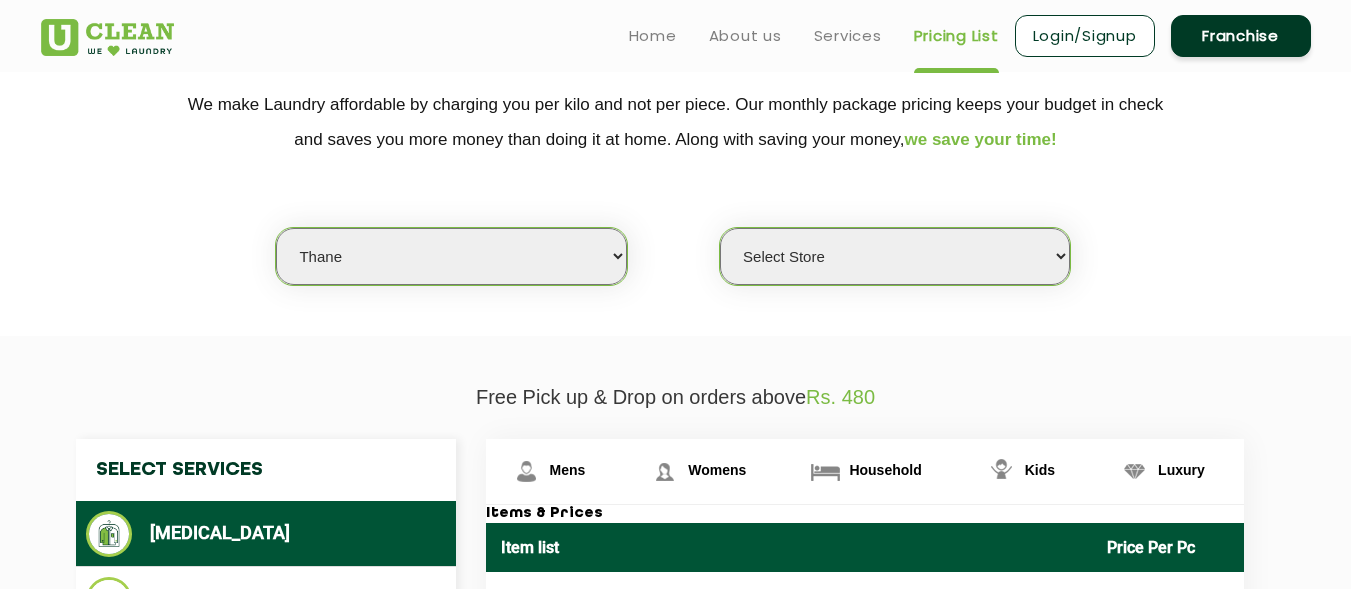 click on "Select Store [GEOGRAPHIC_DATA]" at bounding box center [895, 256] 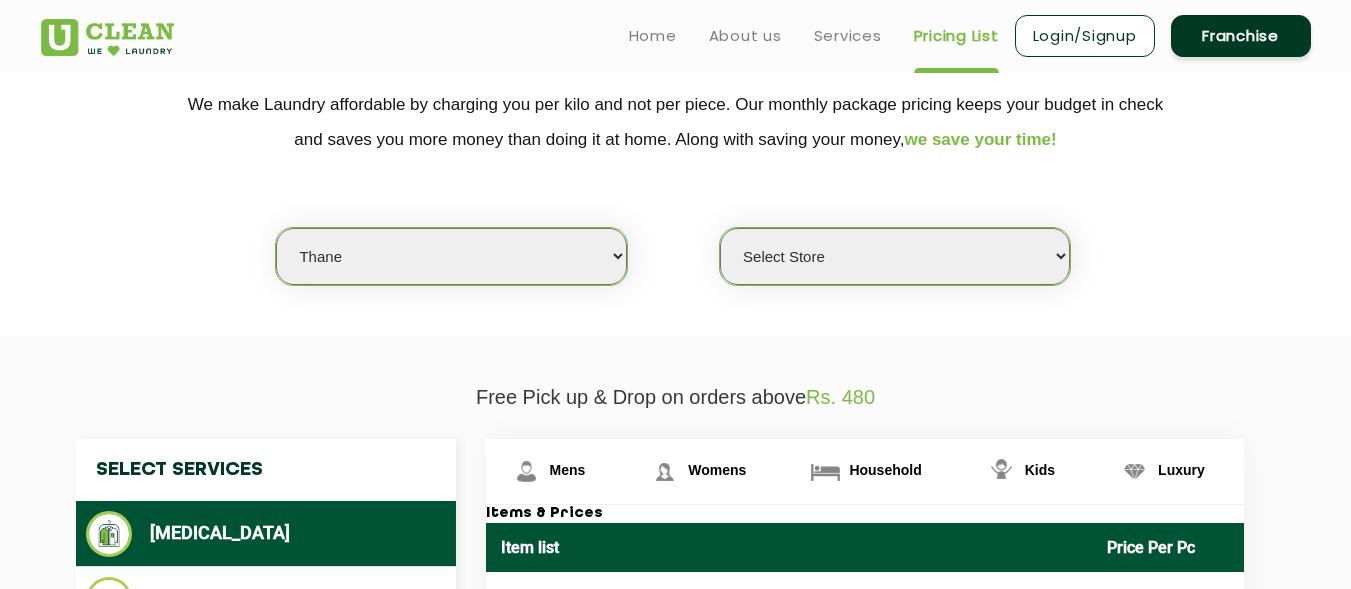 select on "371" 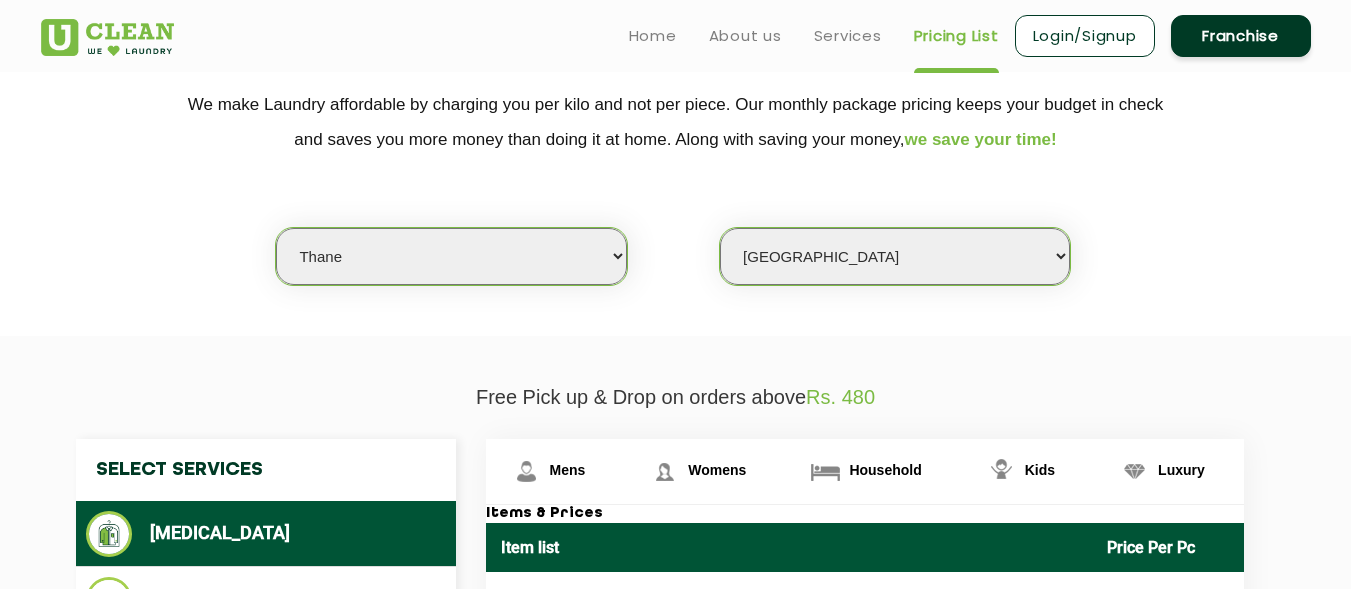 click on "Select Store [GEOGRAPHIC_DATA]" at bounding box center (895, 256) 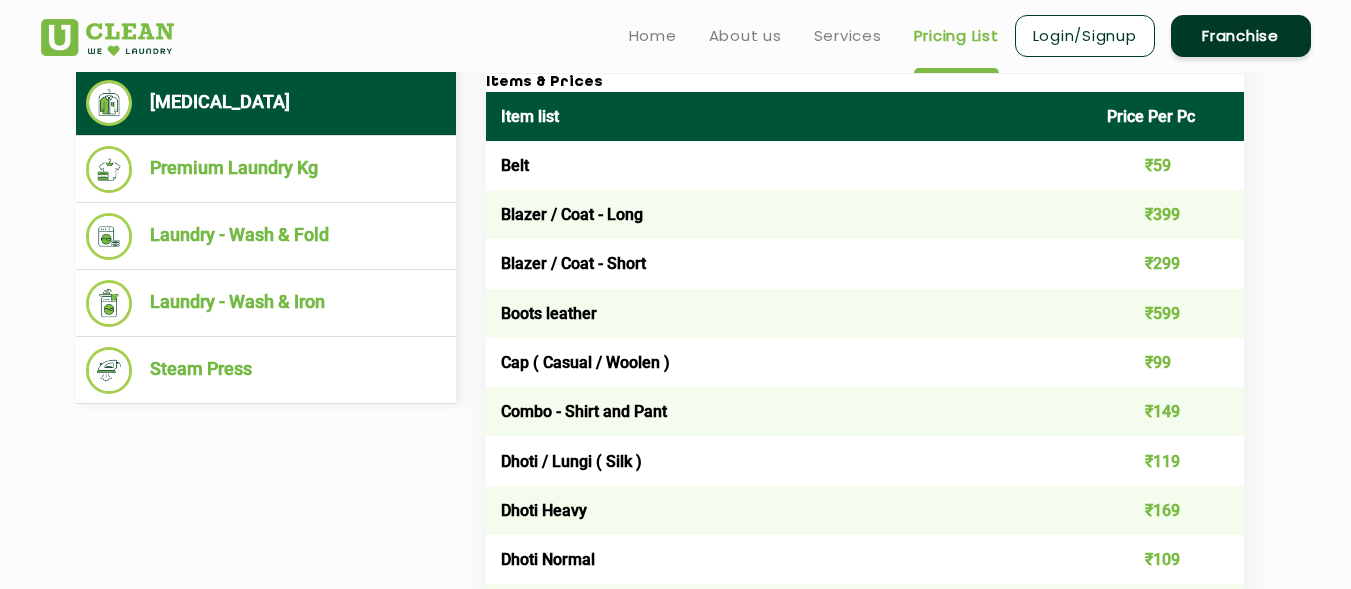 scroll, scrollTop: 800, scrollLeft: 0, axis: vertical 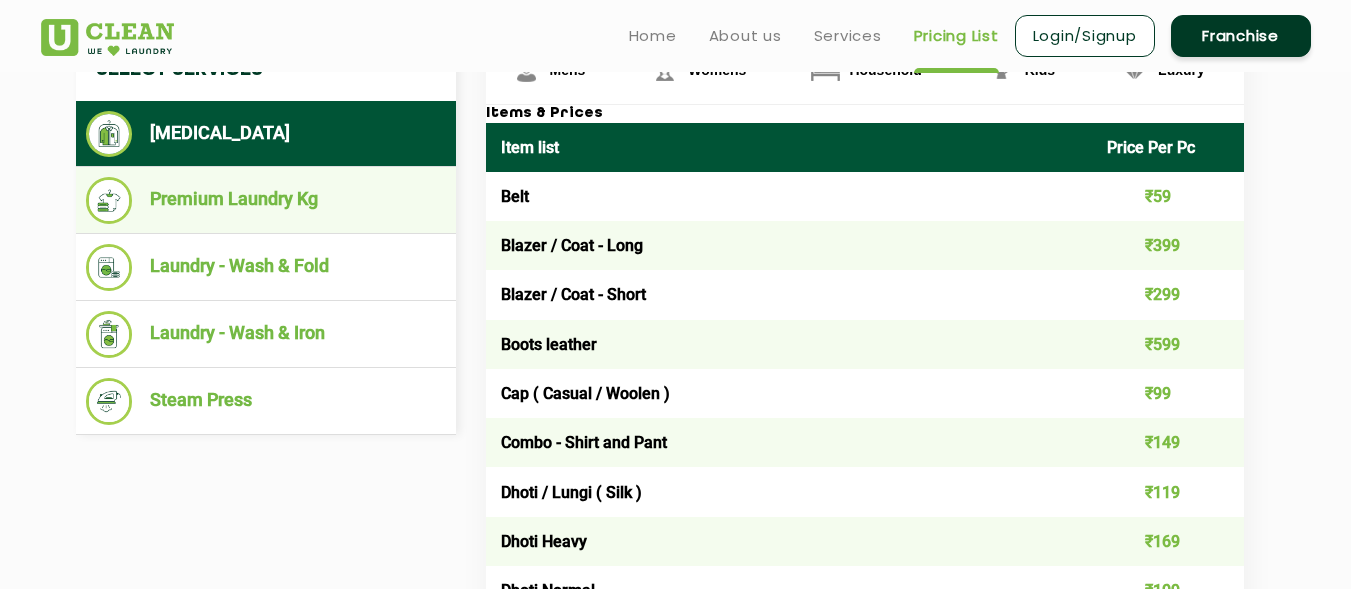 click on "Premium Laundry Kg" at bounding box center [266, 200] 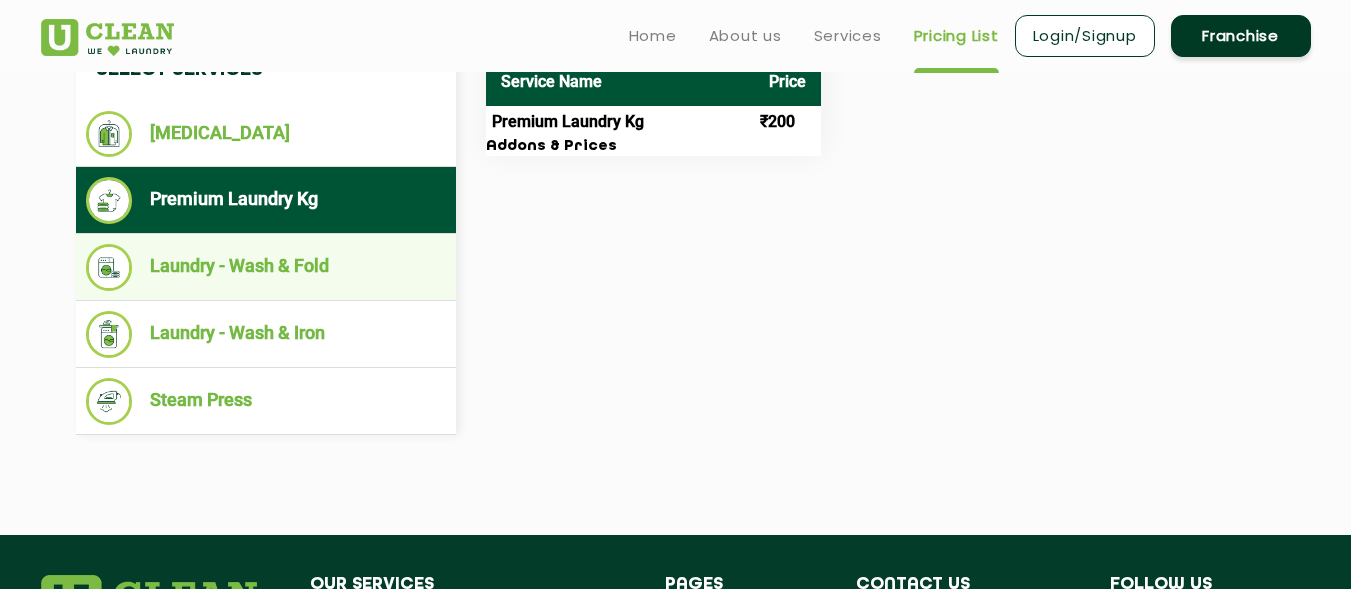 click on "Laundry - Wash & Fold" at bounding box center [266, 267] 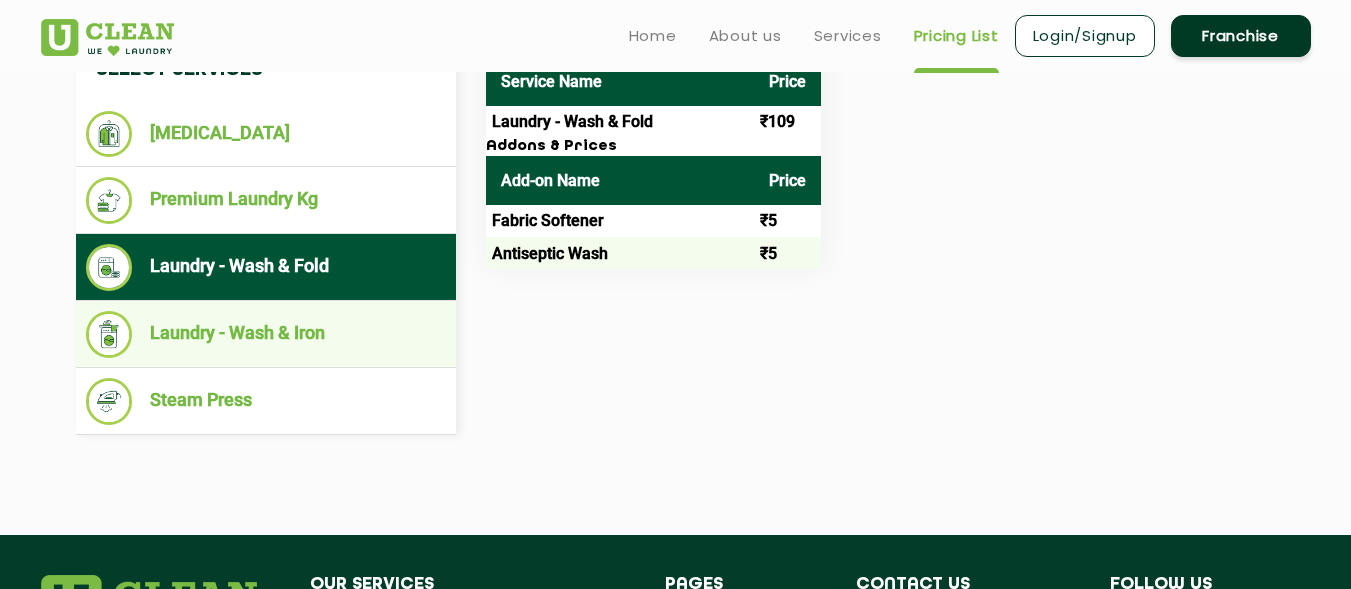 click on "Laundry - Wash & Iron" at bounding box center (266, 334) 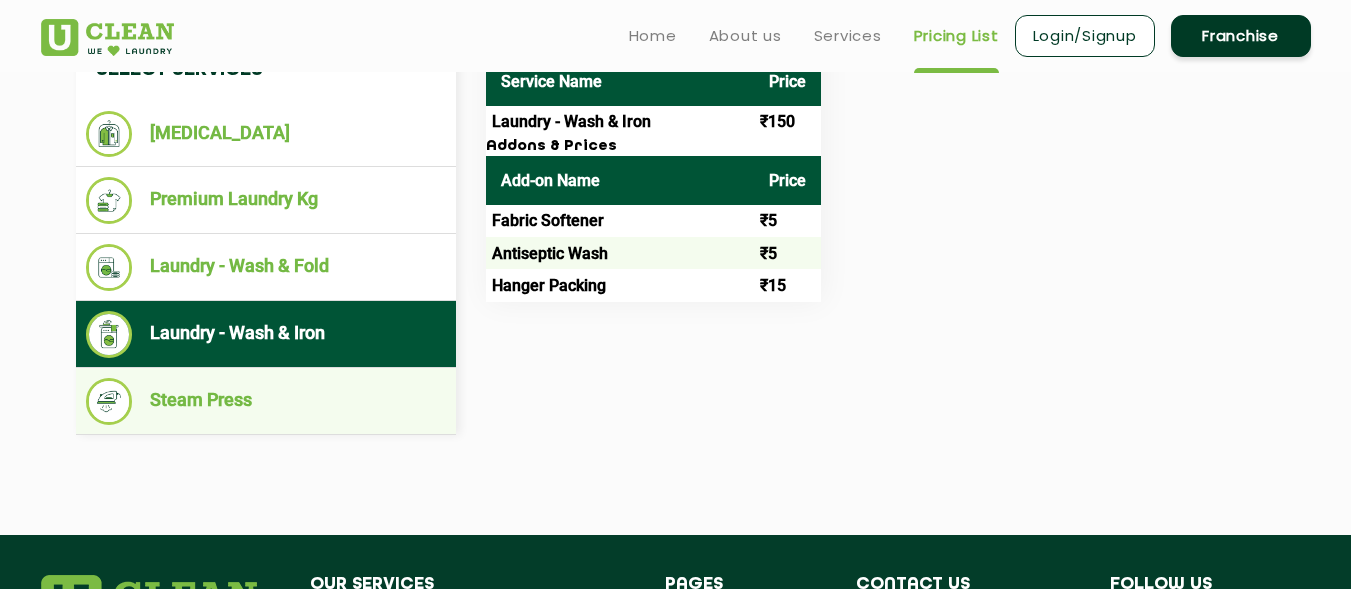 click on "Steam Press" at bounding box center [266, 401] 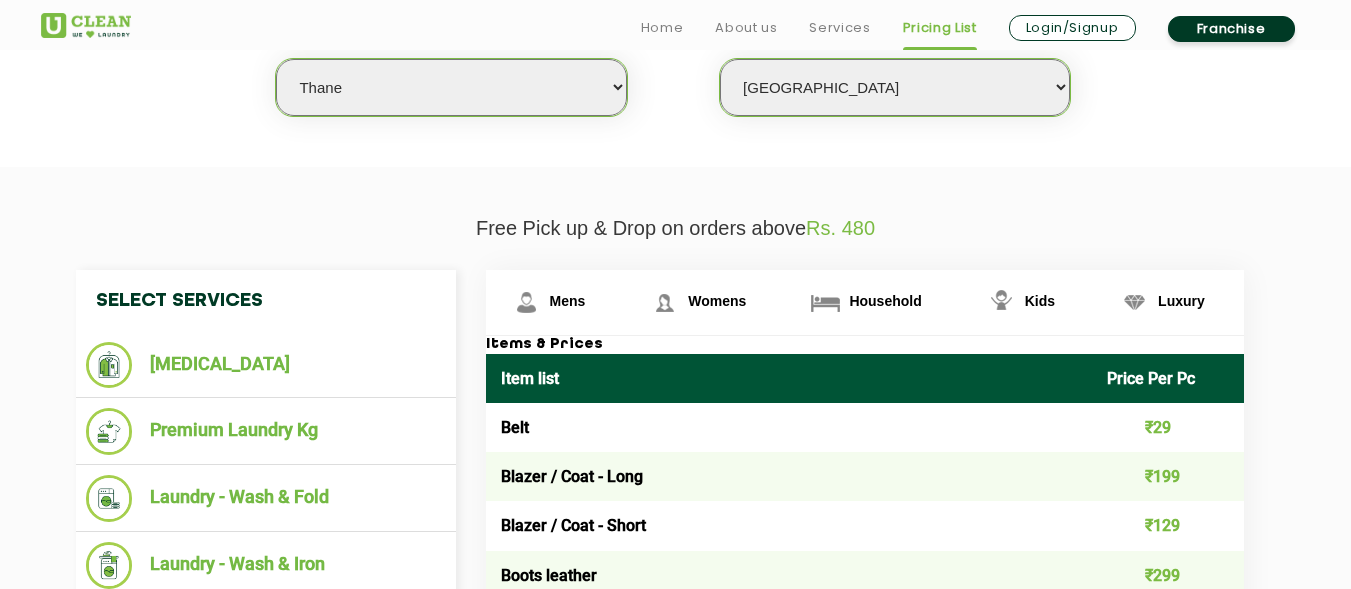 scroll, scrollTop: 580, scrollLeft: 0, axis: vertical 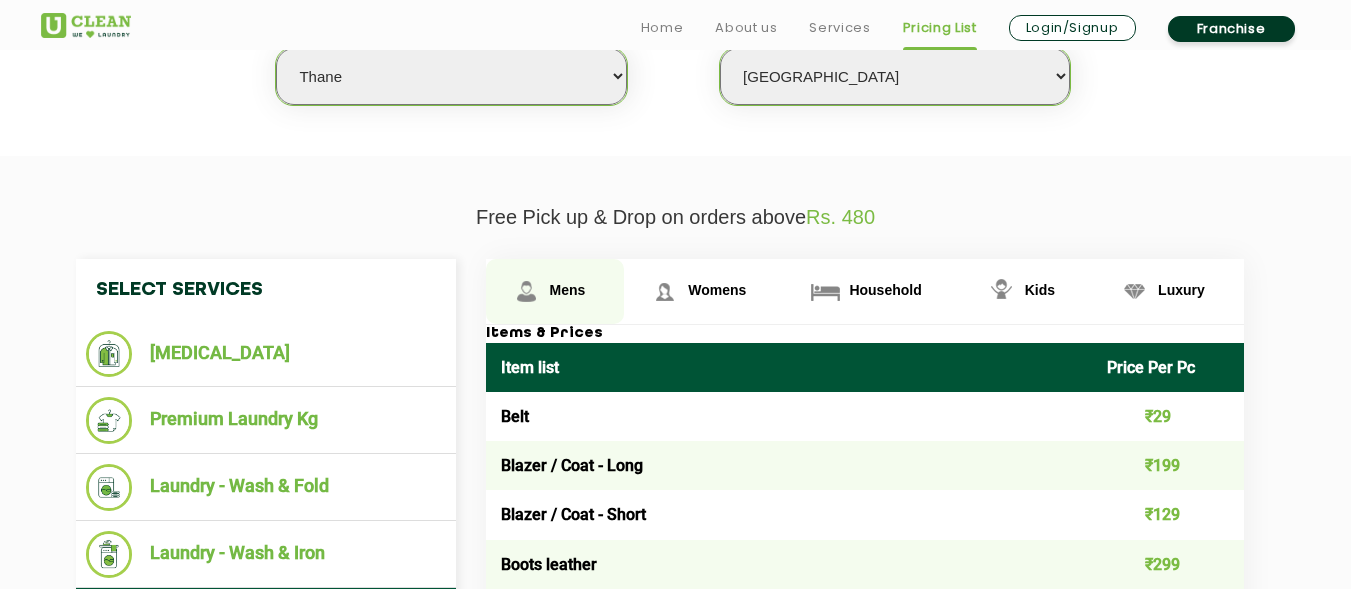 click on "Mens" at bounding box center [568, 290] 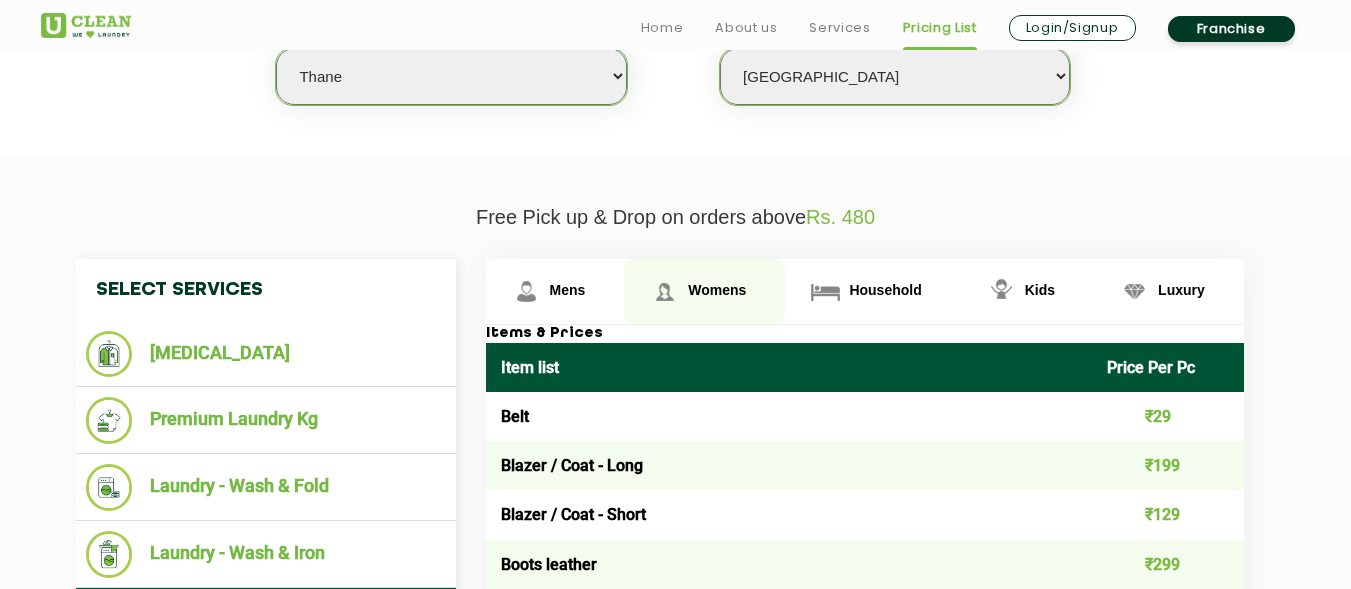 click on "Womens" at bounding box center (568, 290) 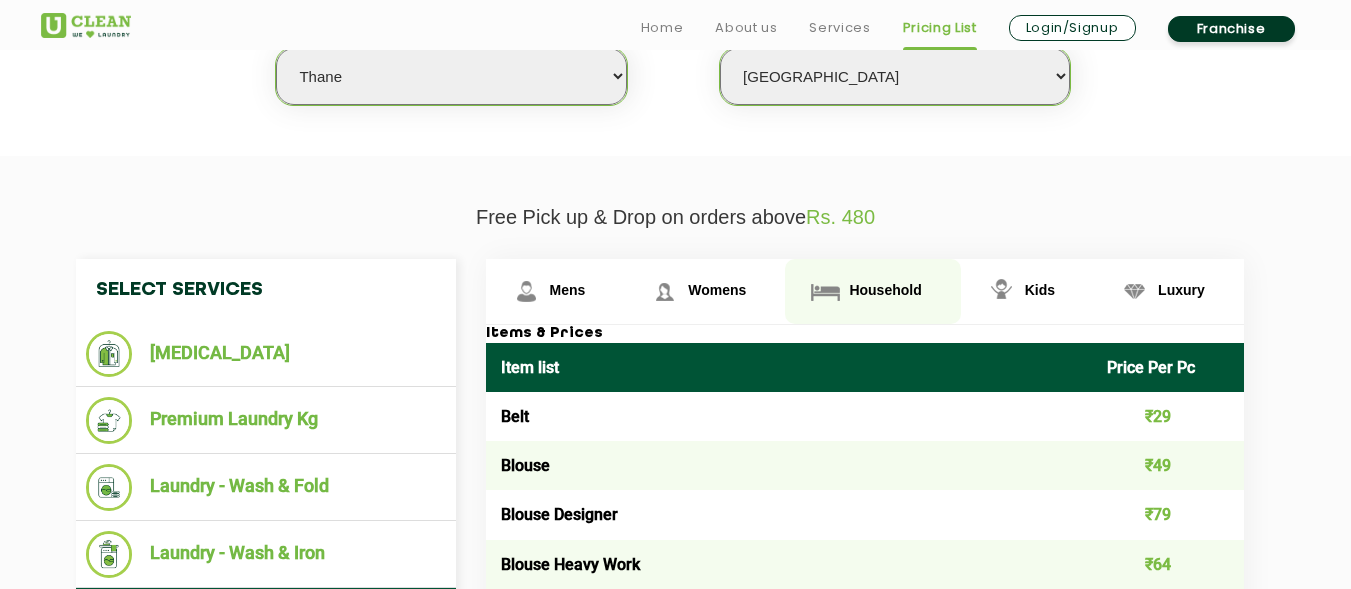 click on "Household" at bounding box center (568, 290) 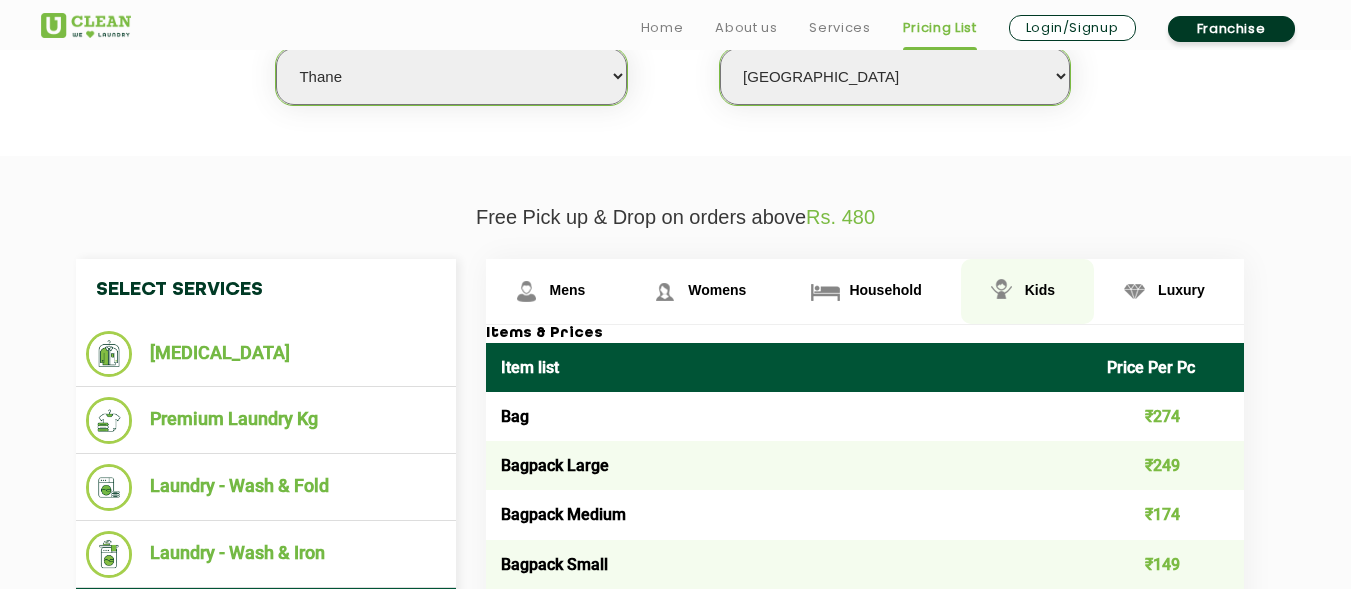 click on "Kids" at bounding box center (568, 290) 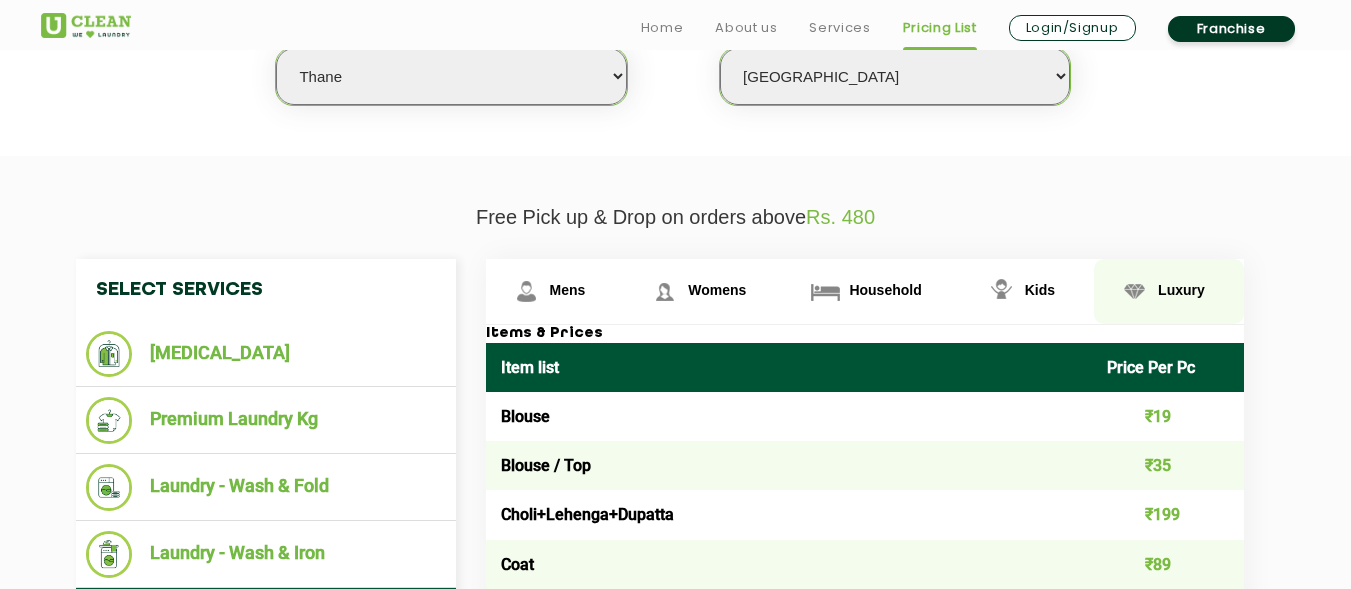 click on "Luxury" at bounding box center (568, 290) 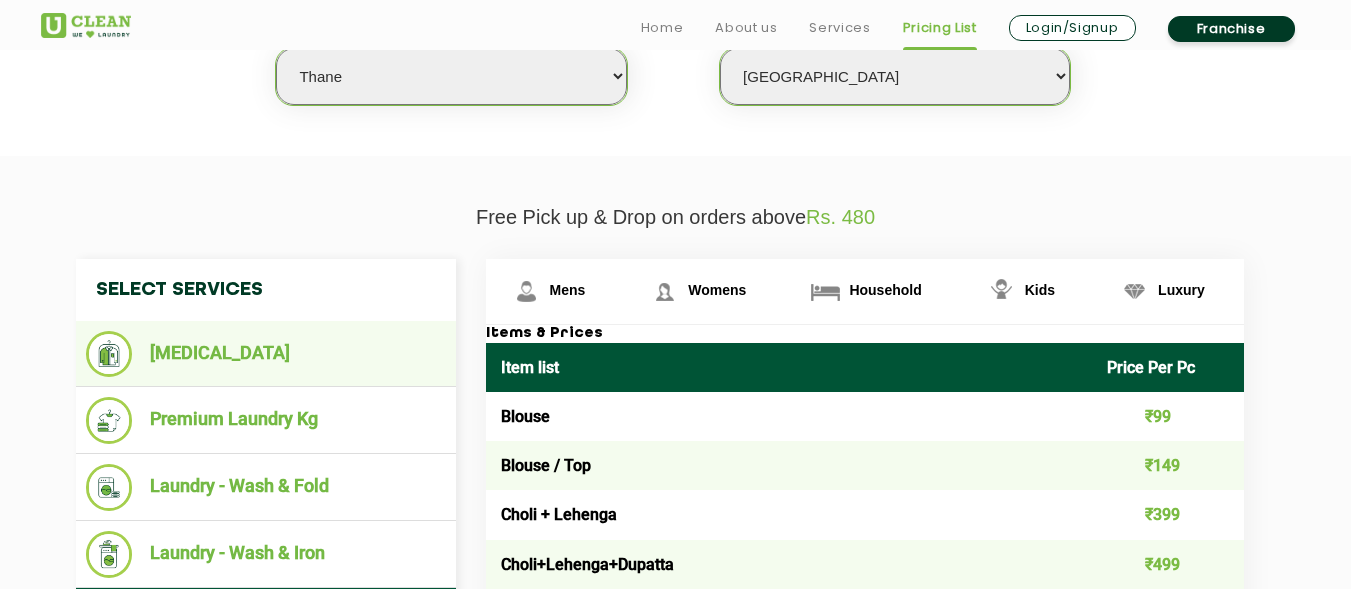 click on "[MEDICAL_DATA]" at bounding box center [266, 354] 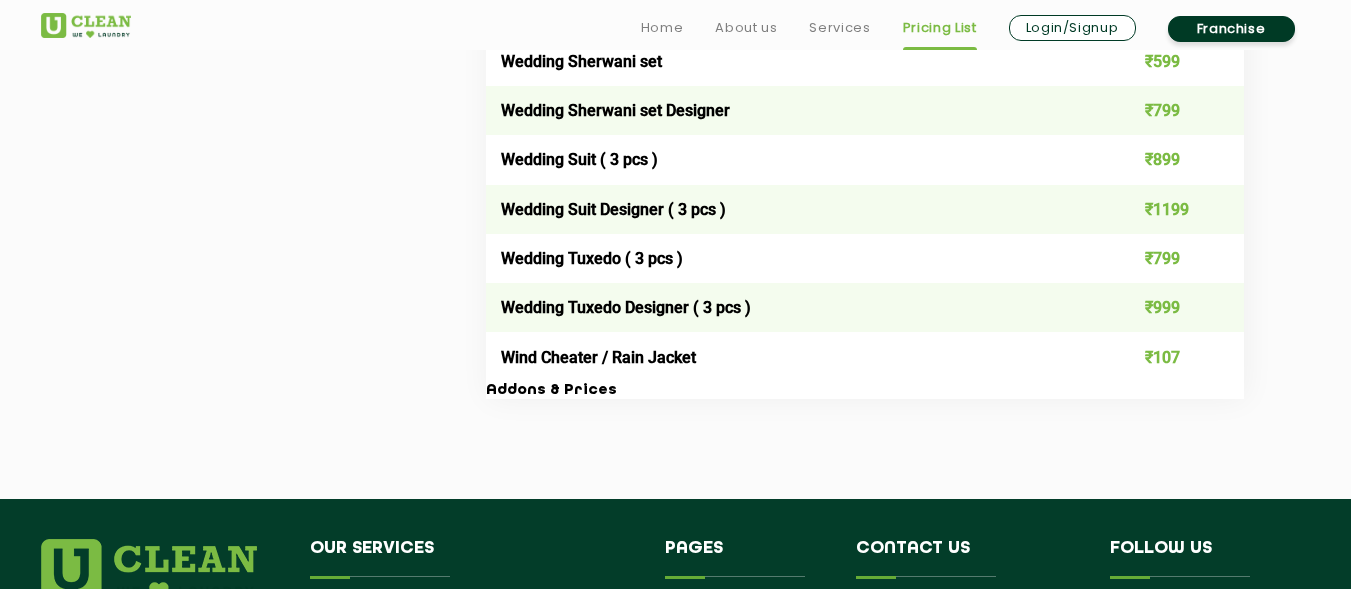 scroll, scrollTop: 4280, scrollLeft: 0, axis: vertical 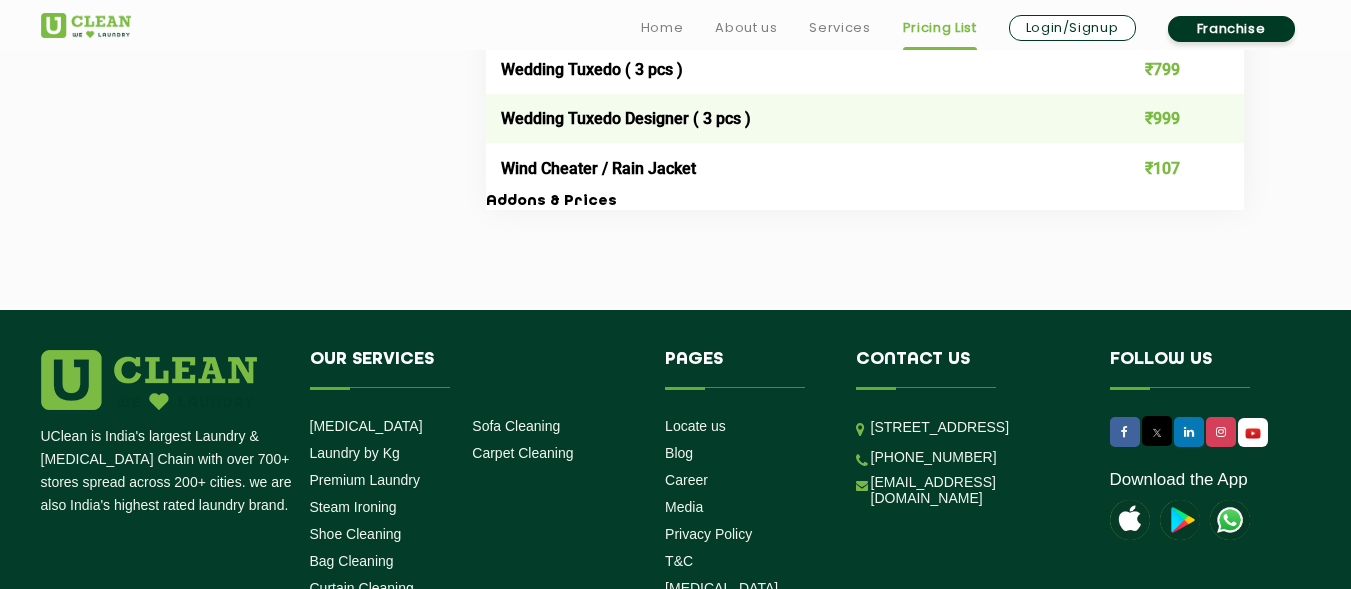 click on "Addons & Prices" at bounding box center (865, 202) 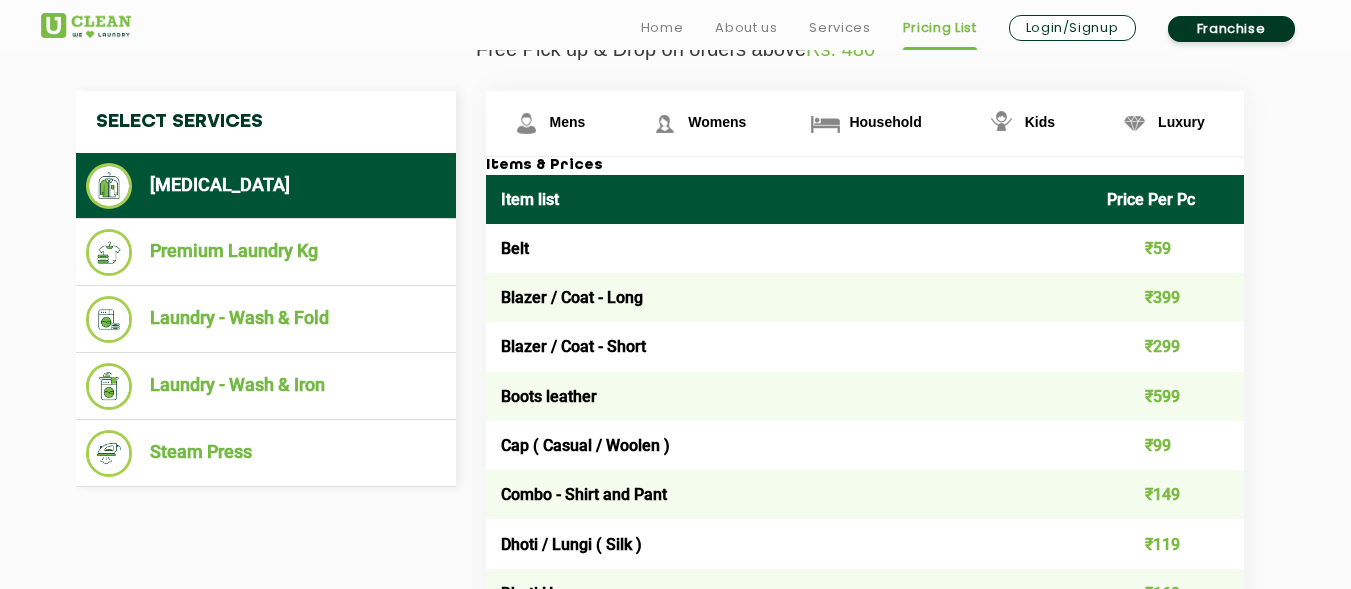 scroll, scrollTop: 780, scrollLeft: 0, axis: vertical 